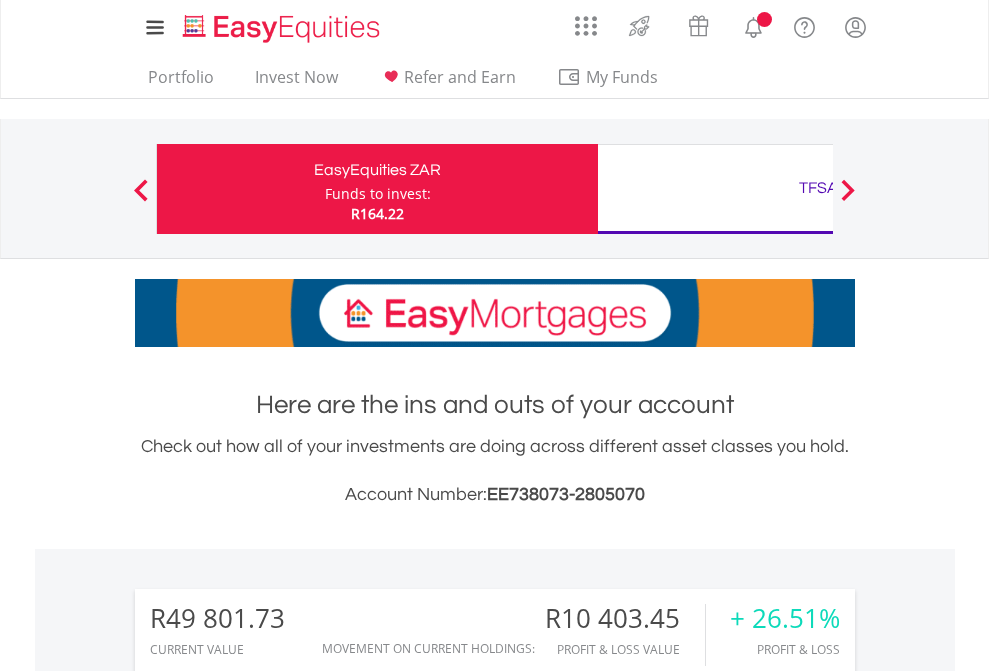 scroll, scrollTop: 0, scrollLeft: 0, axis: both 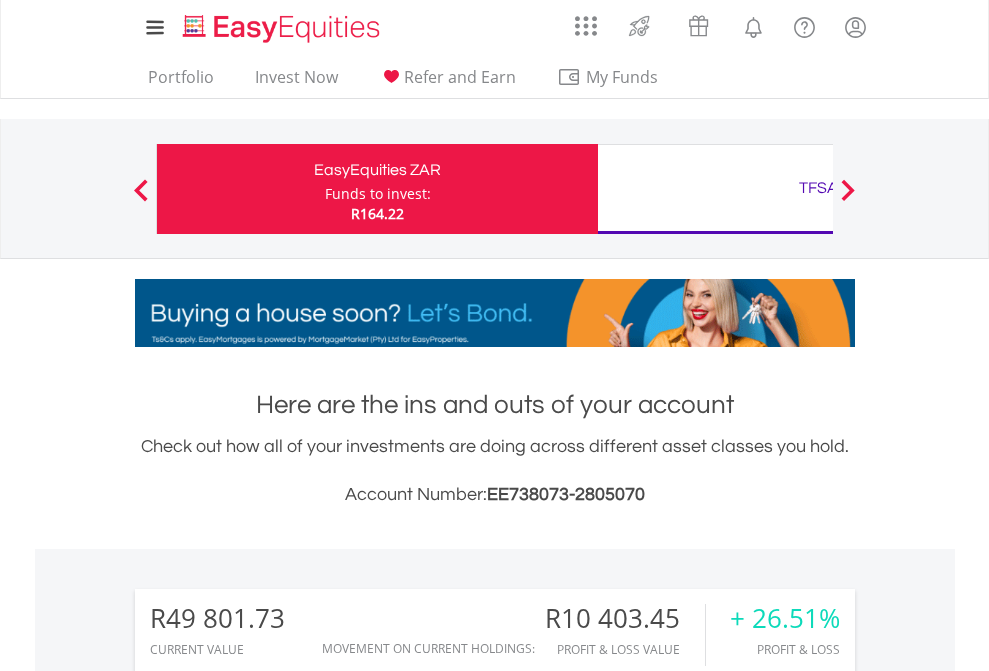 click on "Funds to invest:" at bounding box center (378, 194) 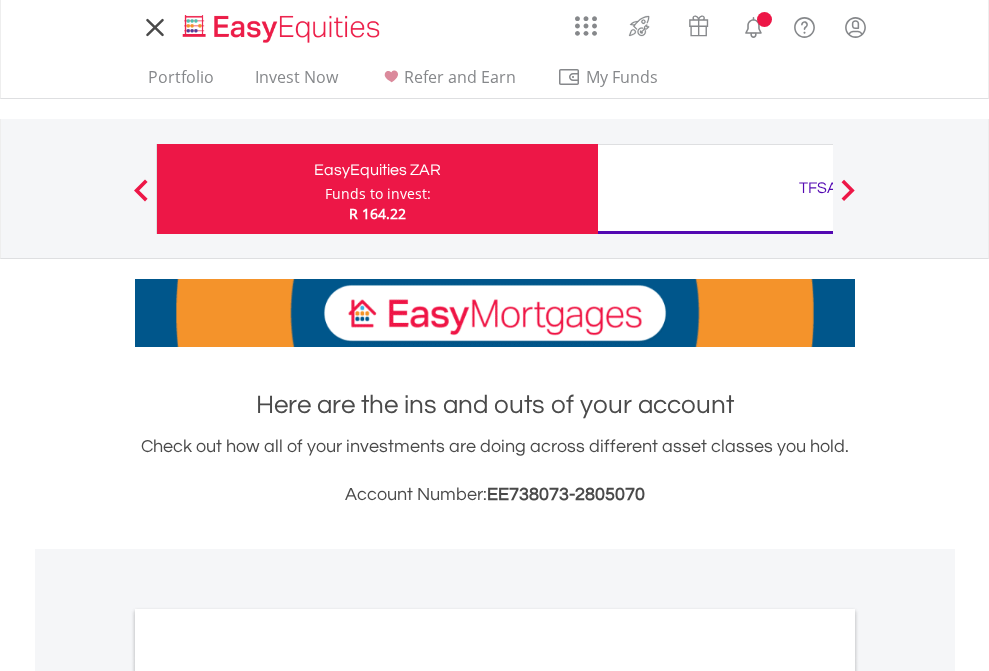 scroll, scrollTop: 0, scrollLeft: 0, axis: both 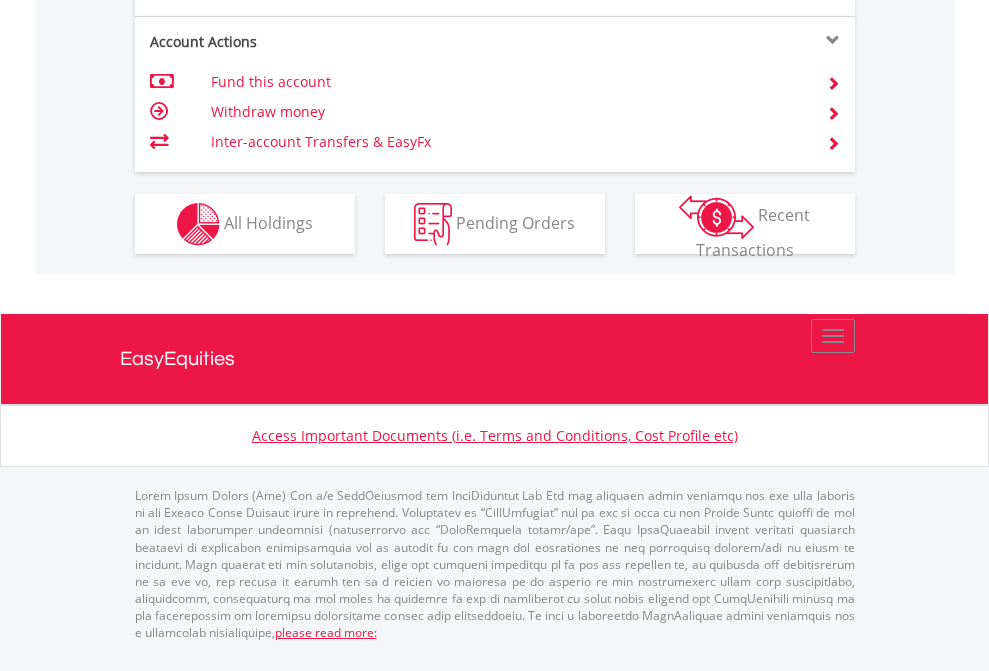 click on "Investment types" at bounding box center [706, -337] 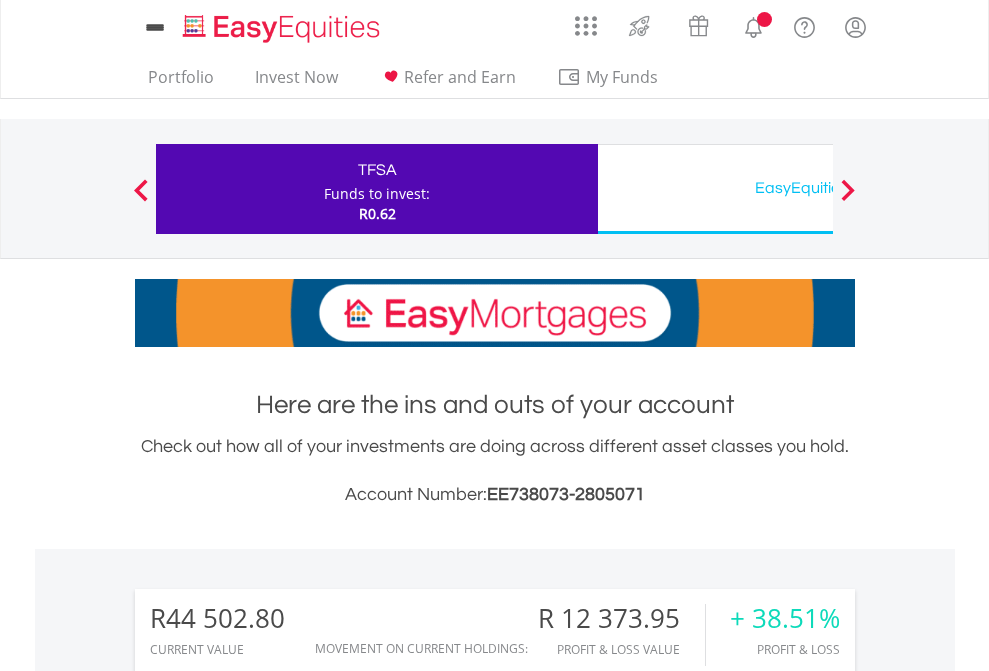 scroll, scrollTop: 0, scrollLeft: 0, axis: both 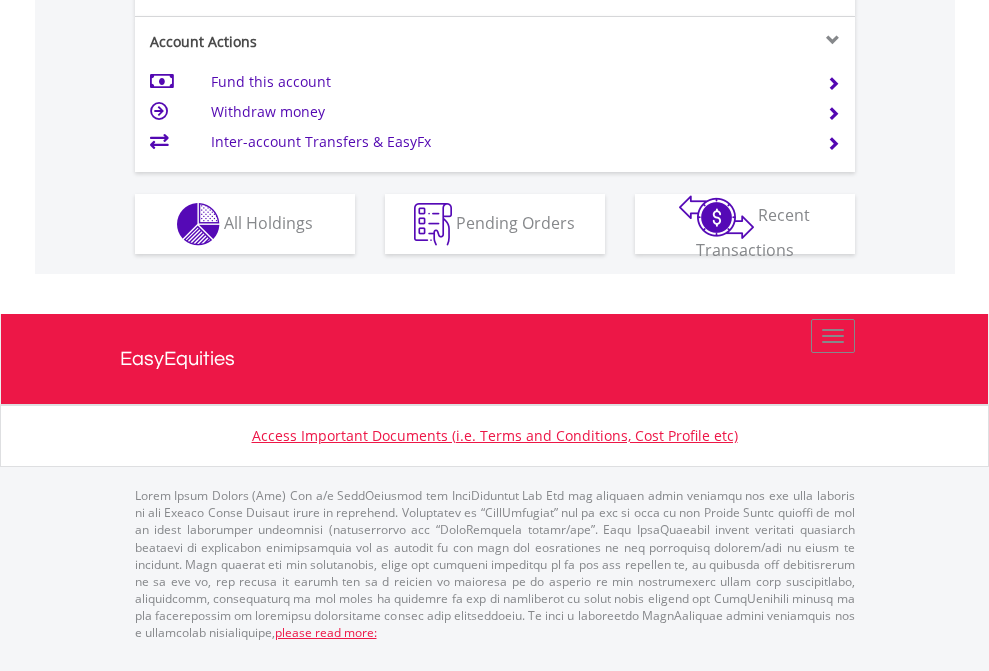 click on "Investment types" at bounding box center [706, -337] 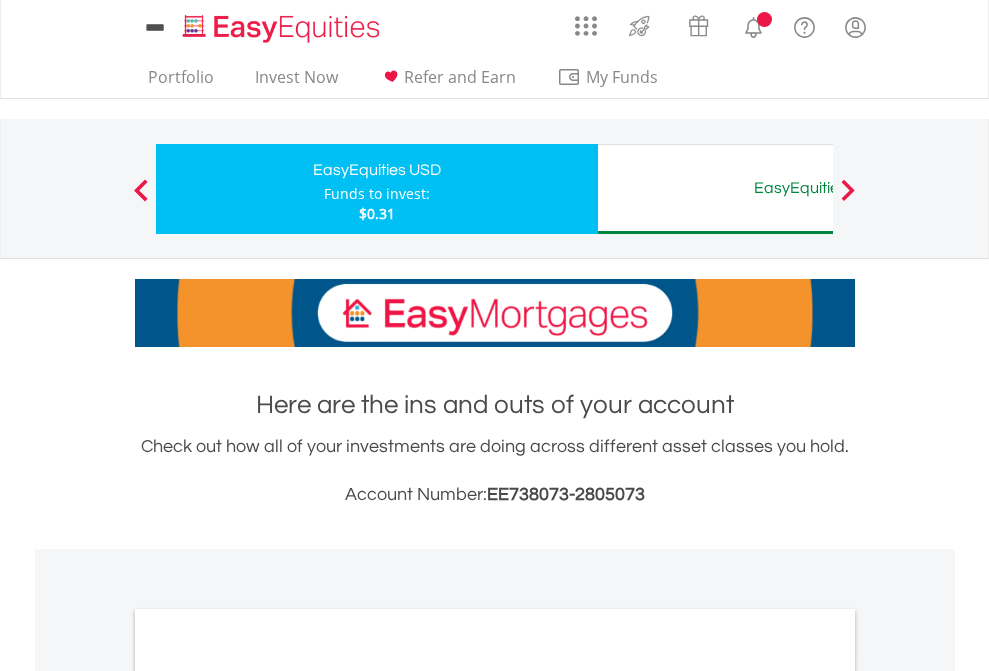 scroll, scrollTop: 0, scrollLeft: 0, axis: both 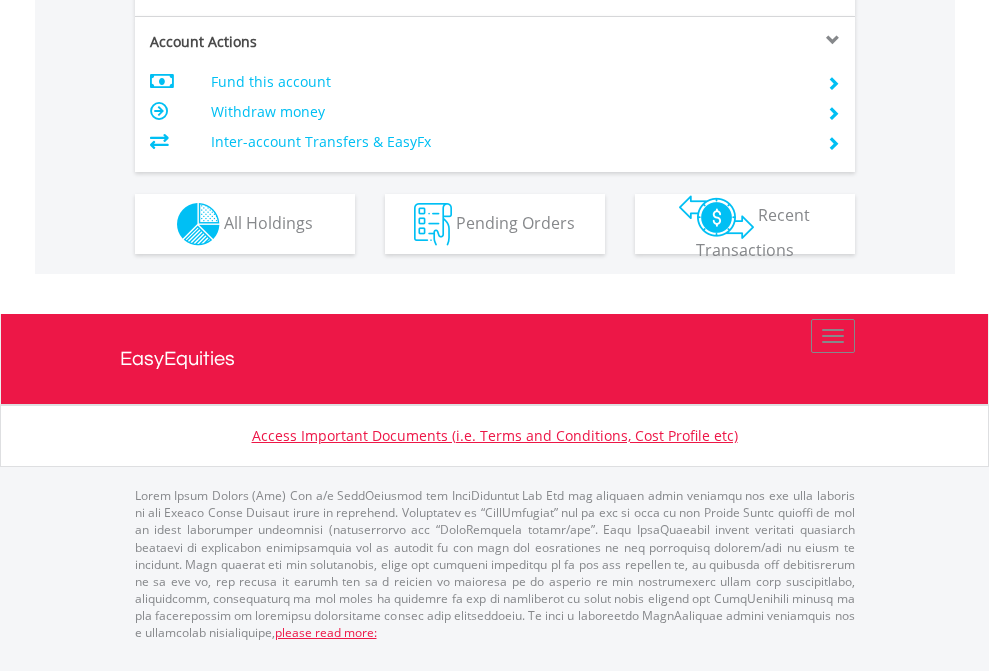 click on "Investment types" at bounding box center [706, -337] 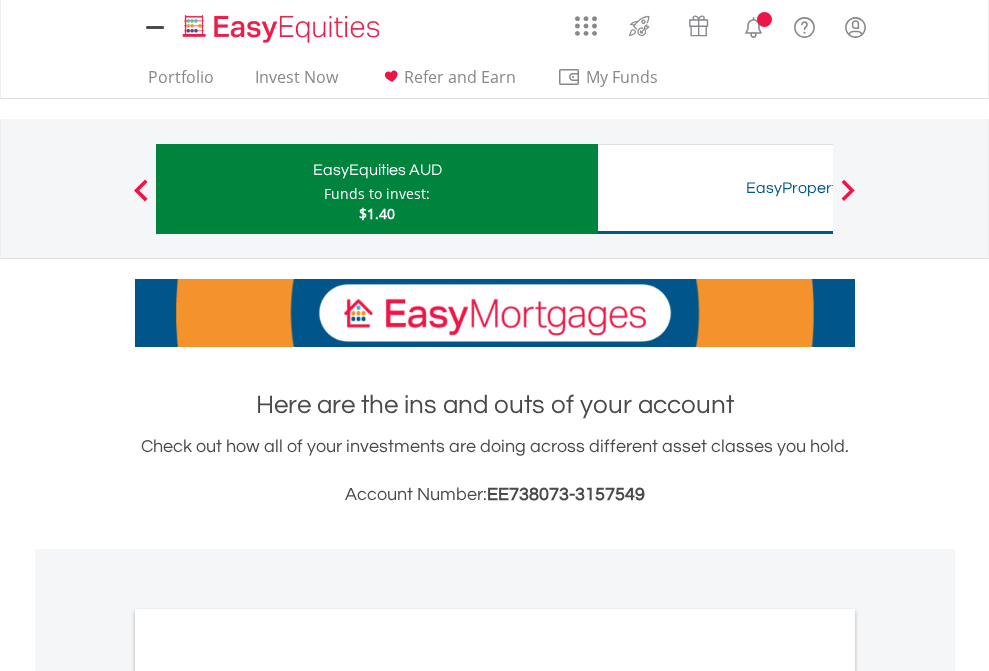 scroll, scrollTop: 0, scrollLeft: 0, axis: both 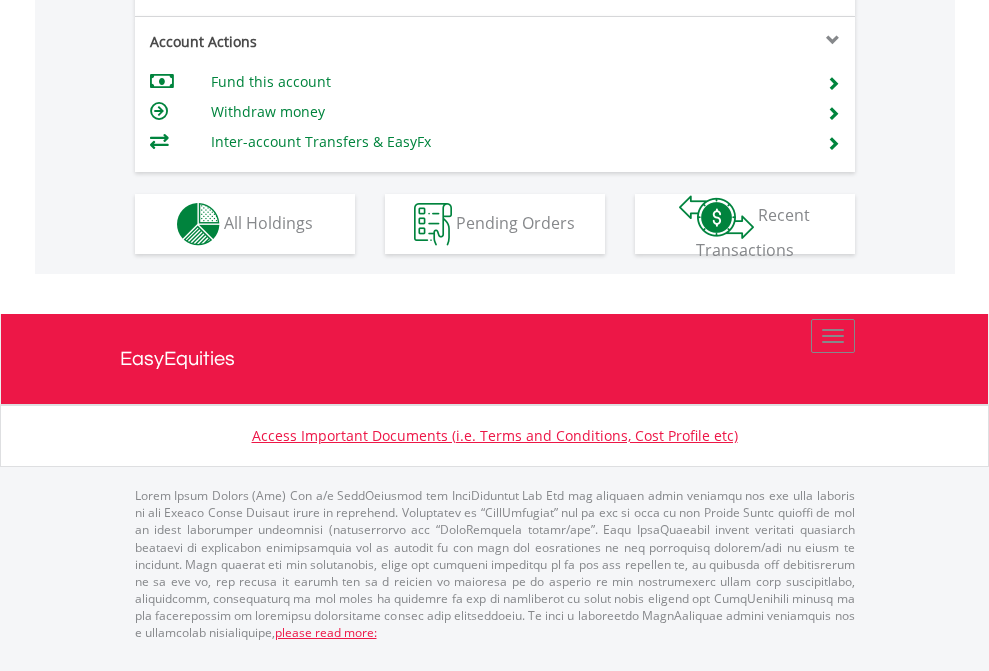 click on "Investment types" at bounding box center [706, -337] 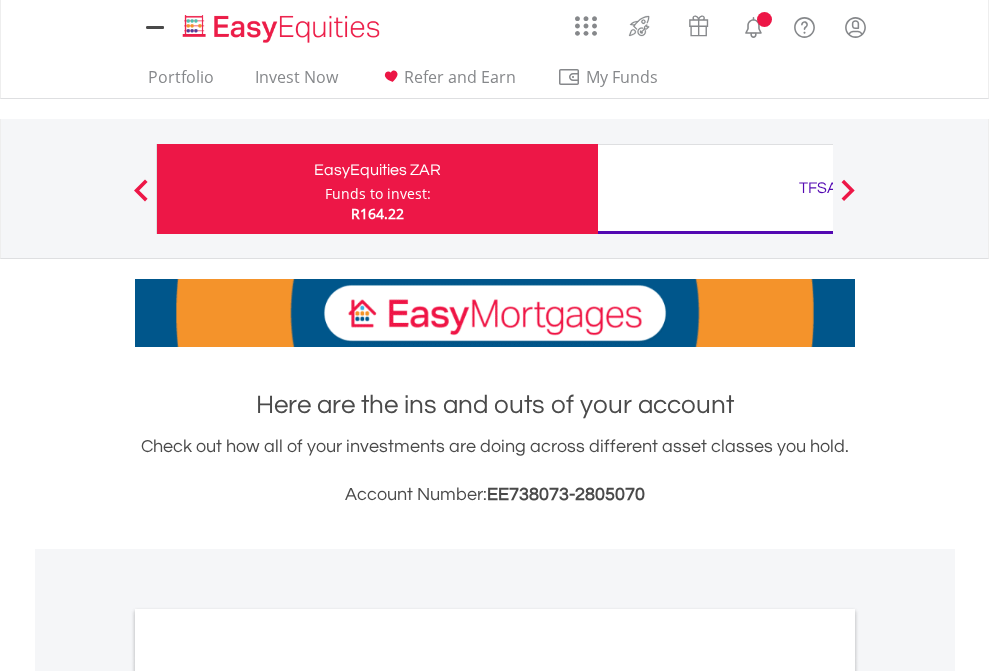 scroll, scrollTop: 0, scrollLeft: 0, axis: both 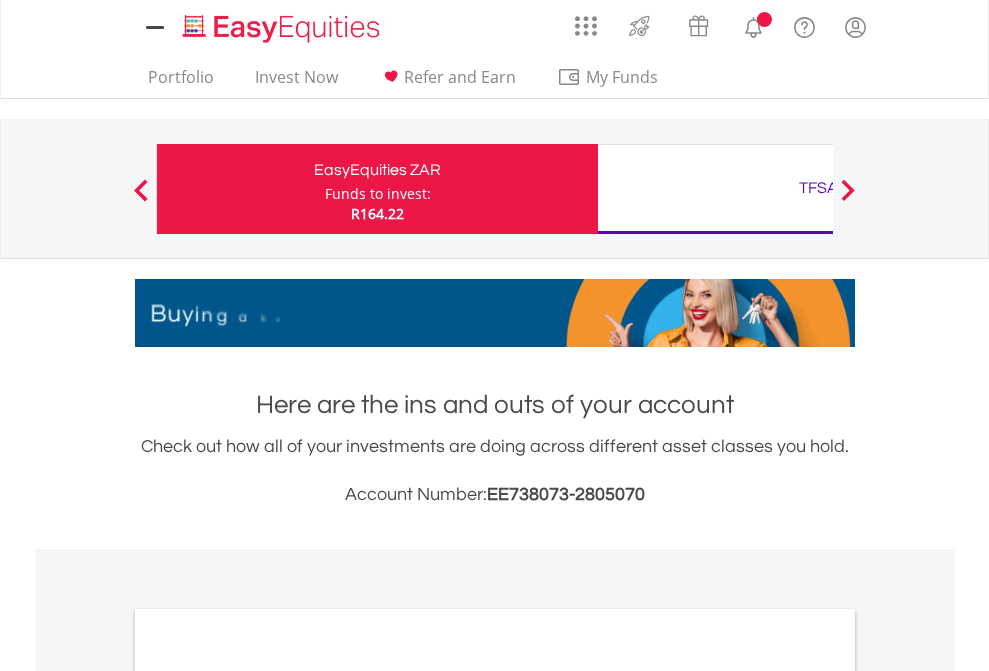 click on "All Holdings" at bounding box center [268, 1096] 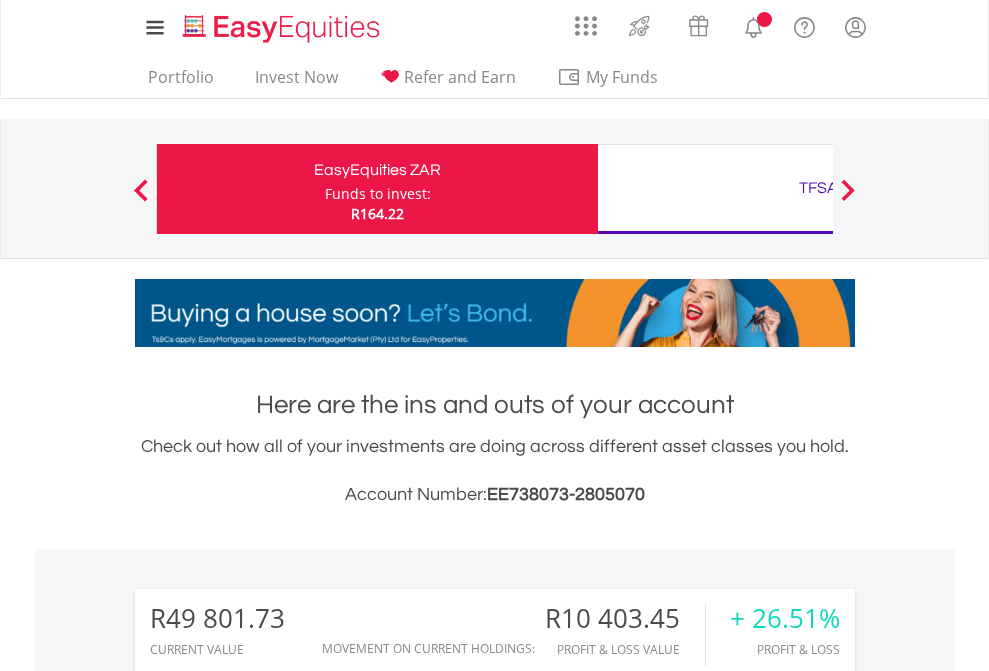 scroll, scrollTop: 1653, scrollLeft: 0, axis: vertical 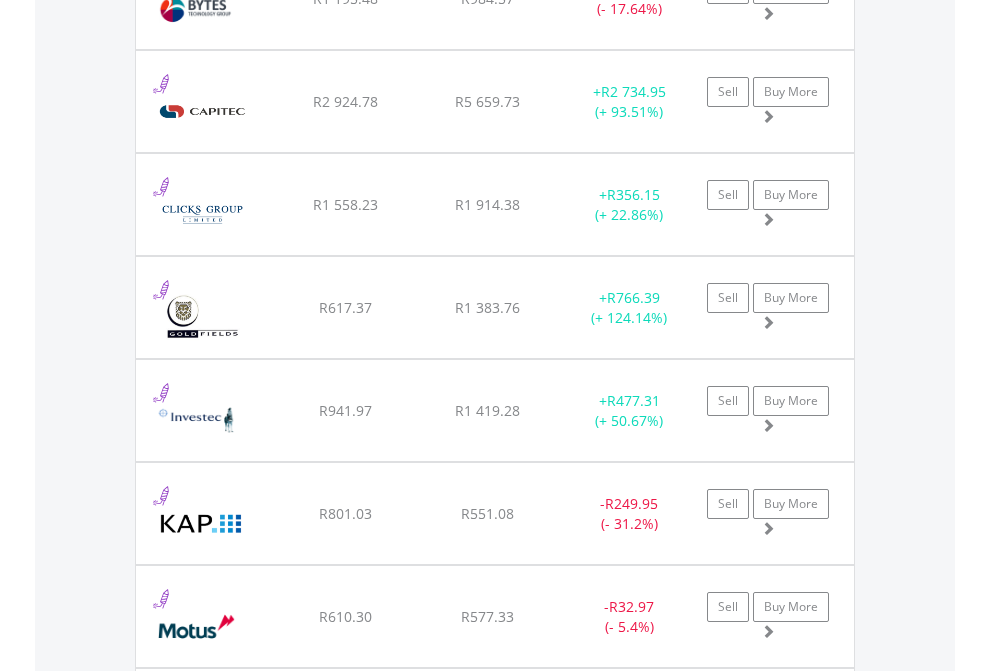 click on "TFSA" at bounding box center [818, -2196] 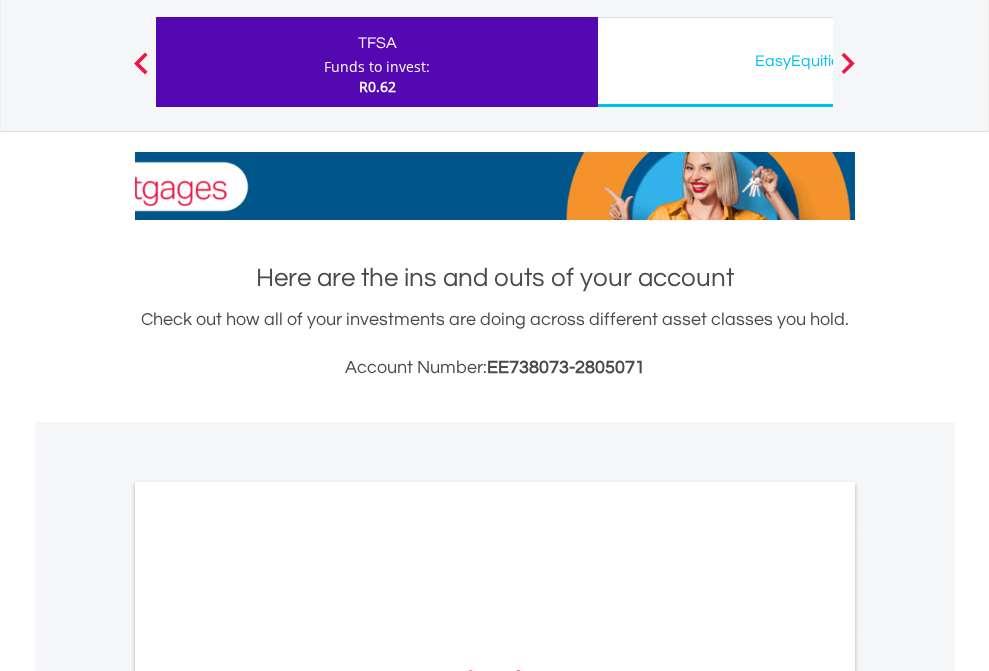 click on "All Holdings" at bounding box center [268, 969] 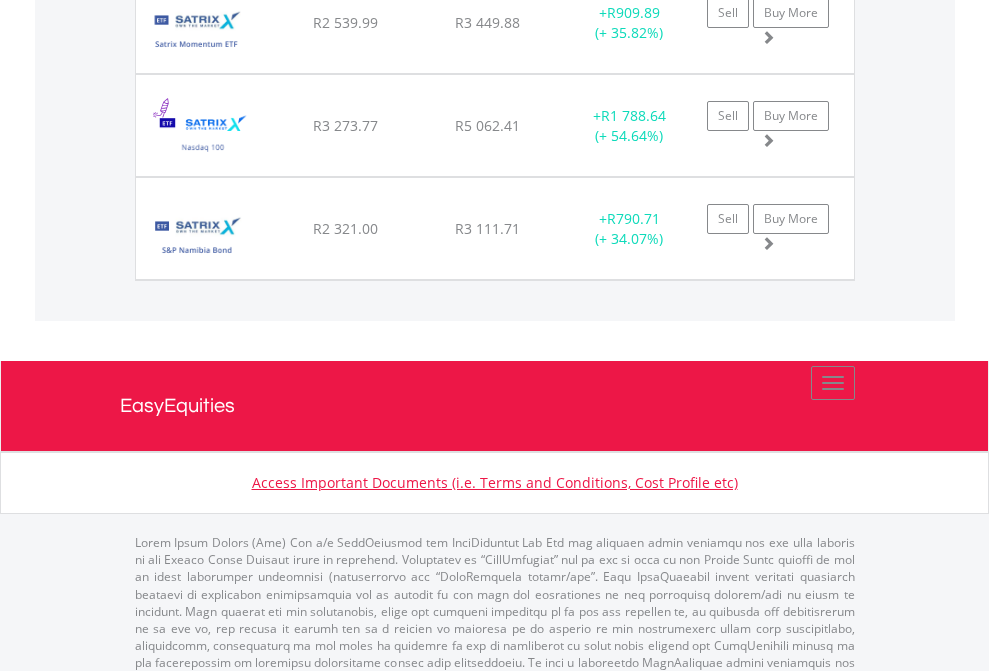 click on "EasyEquities USD" at bounding box center (818, -1745) 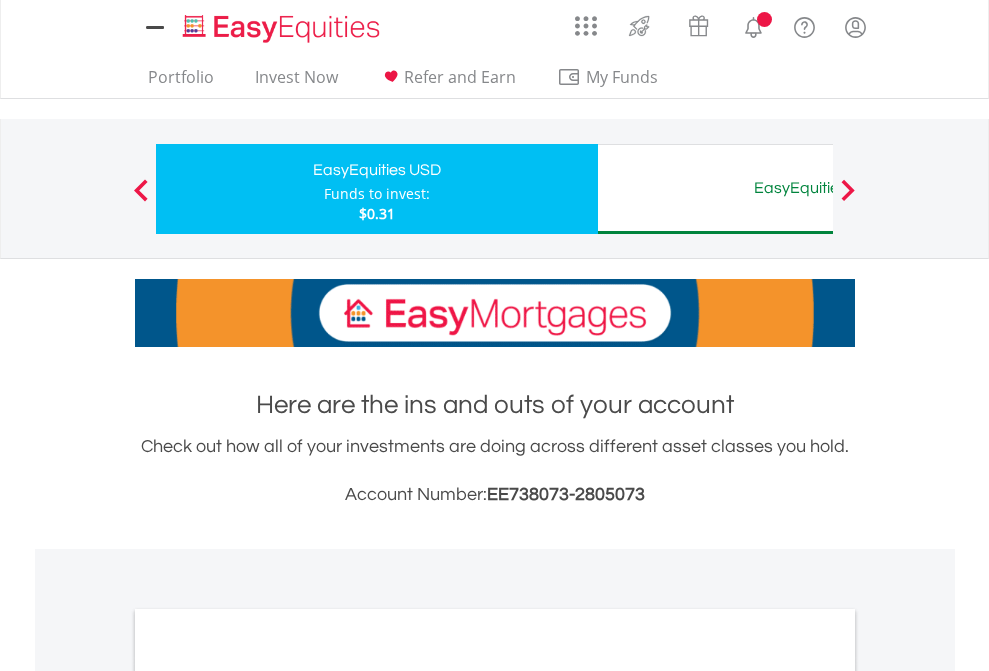 scroll, scrollTop: 0, scrollLeft: 0, axis: both 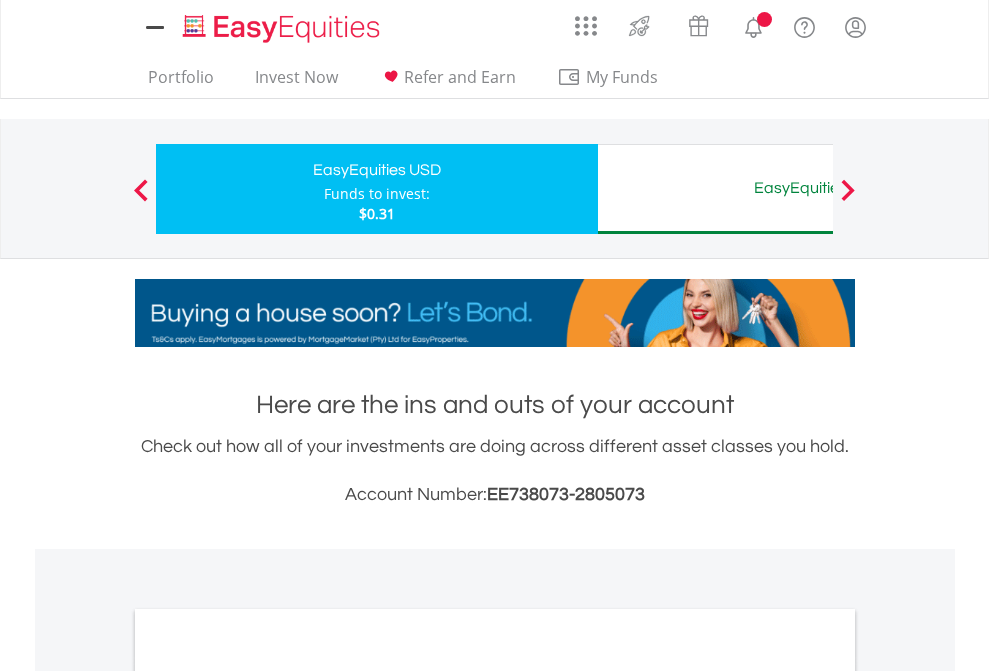 click on "All Holdings" at bounding box center (268, 1096) 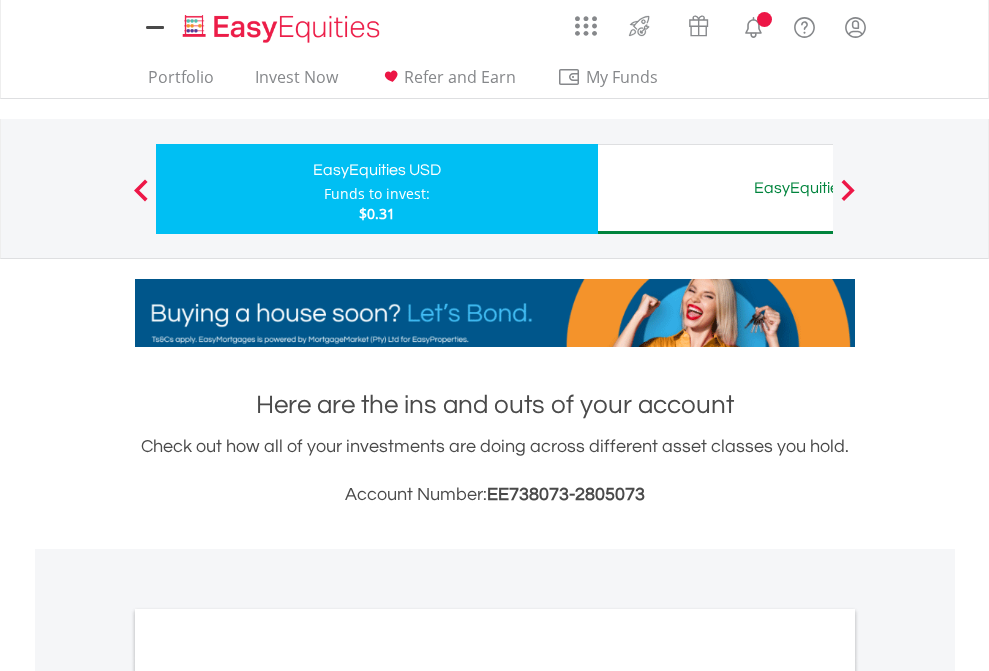 scroll, scrollTop: 1202, scrollLeft: 0, axis: vertical 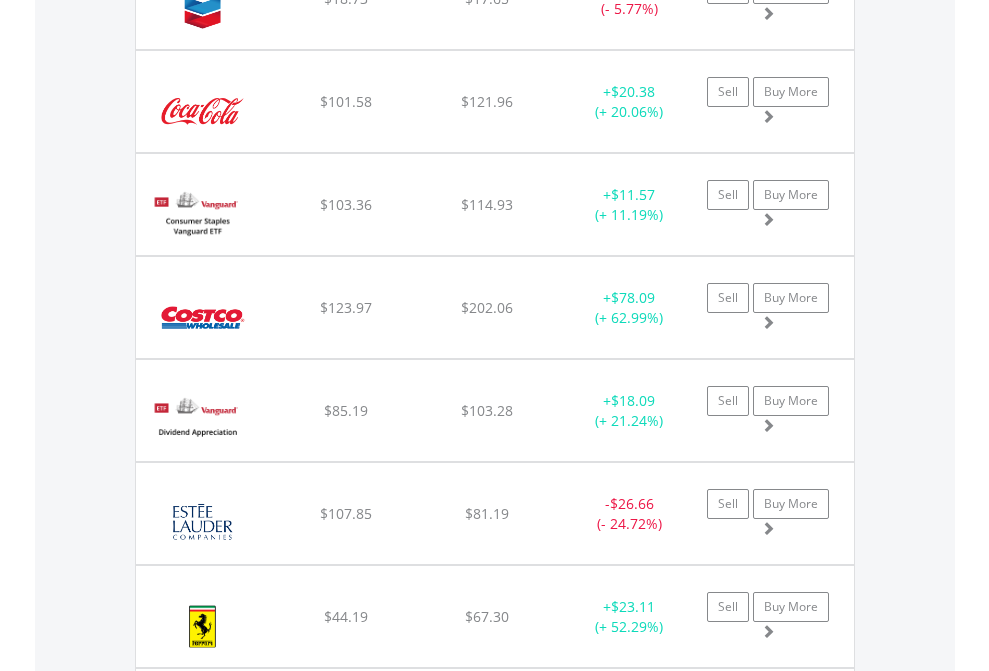 click on "EasyEquities AUD" at bounding box center [818, -2076] 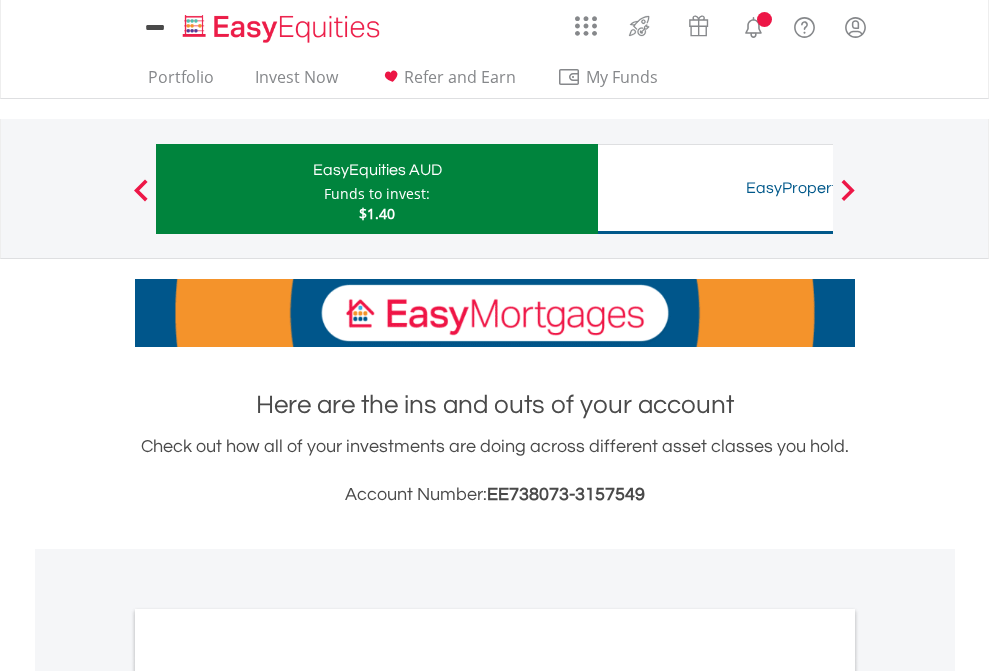 scroll, scrollTop: 1202, scrollLeft: 0, axis: vertical 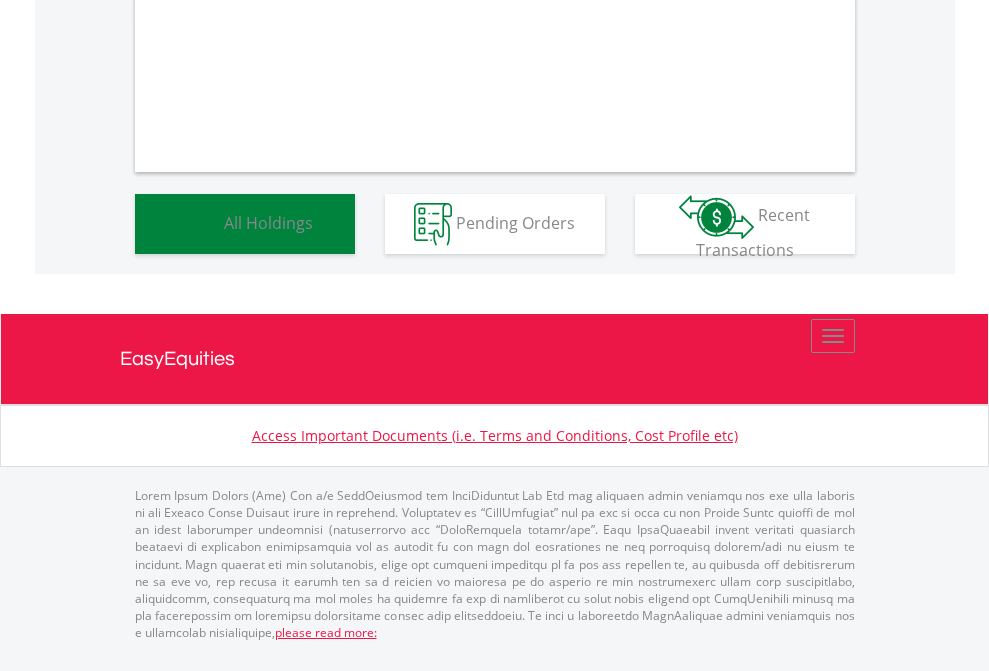 click on "All Holdings" at bounding box center (268, 222) 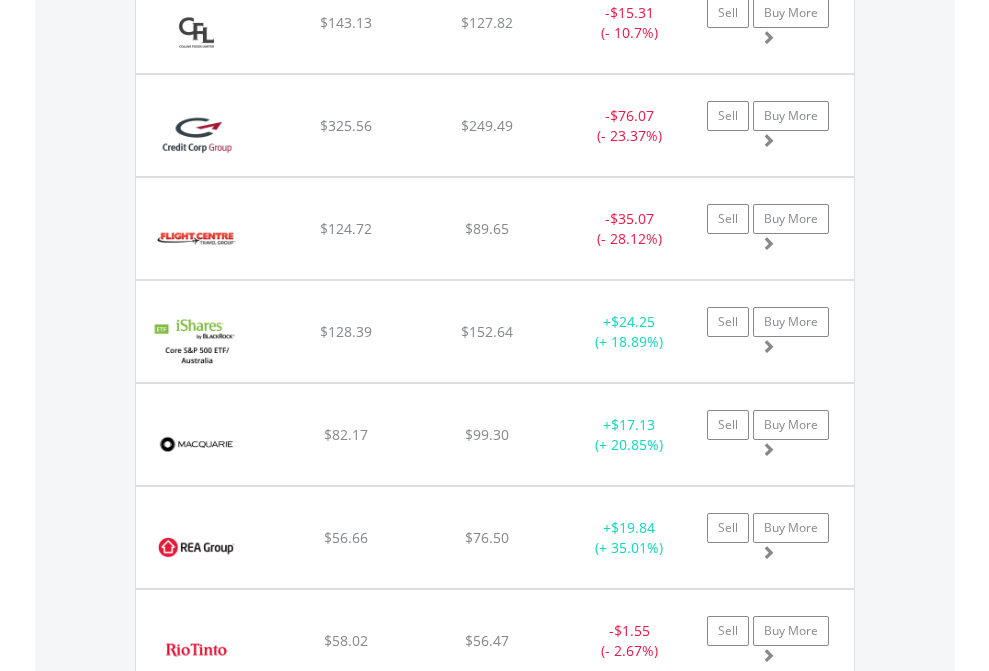 scroll, scrollTop: 2265, scrollLeft: 0, axis: vertical 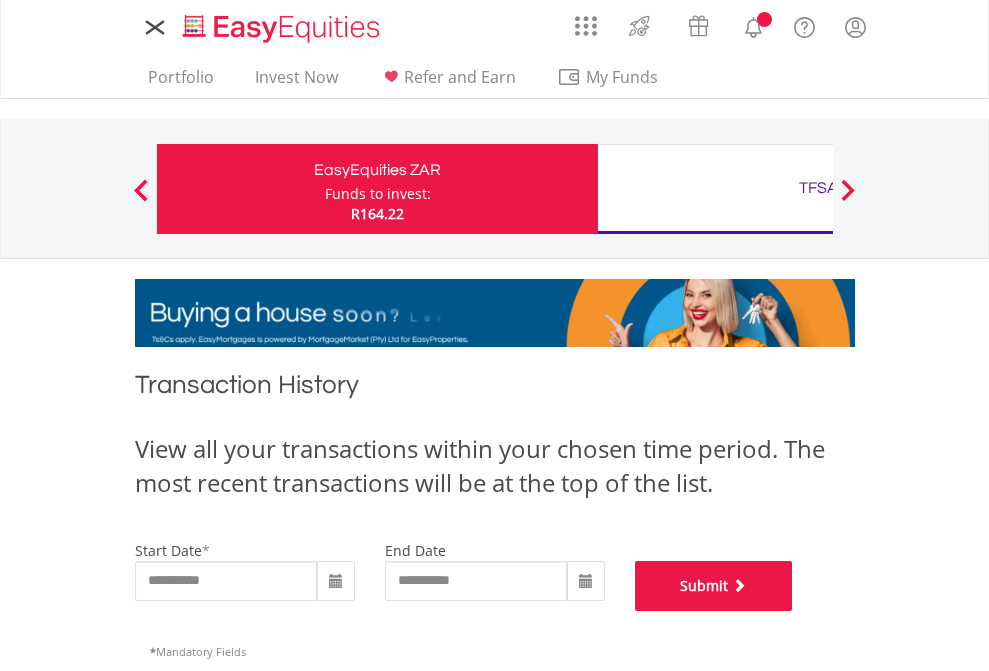 click on "Submit" at bounding box center [714, 586] 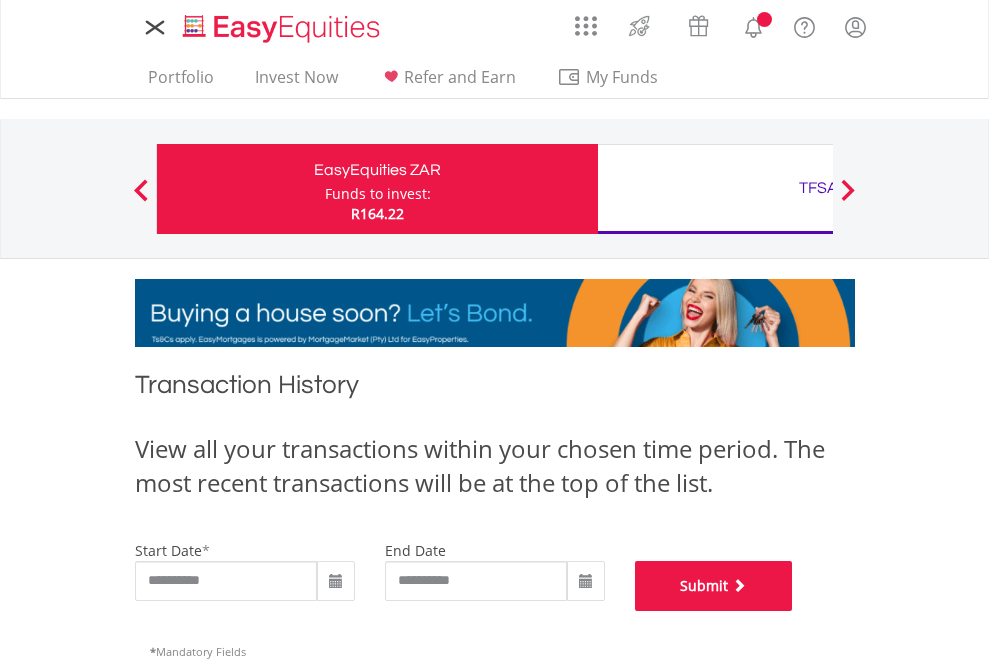 scroll, scrollTop: 811, scrollLeft: 0, axis: vertical 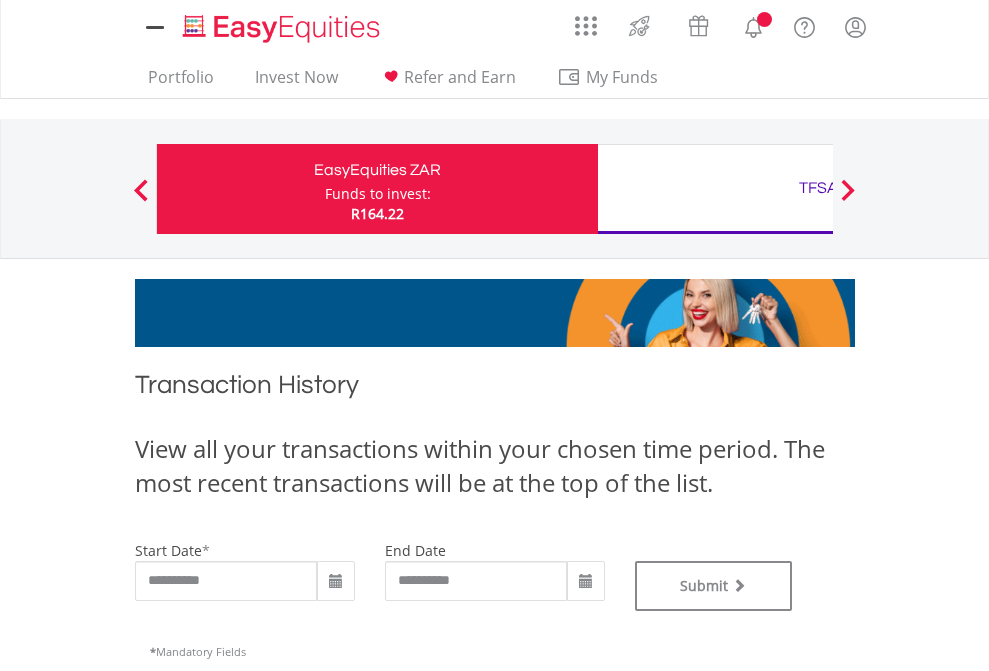 click on "TFSA" at bounding box center (818, 188) 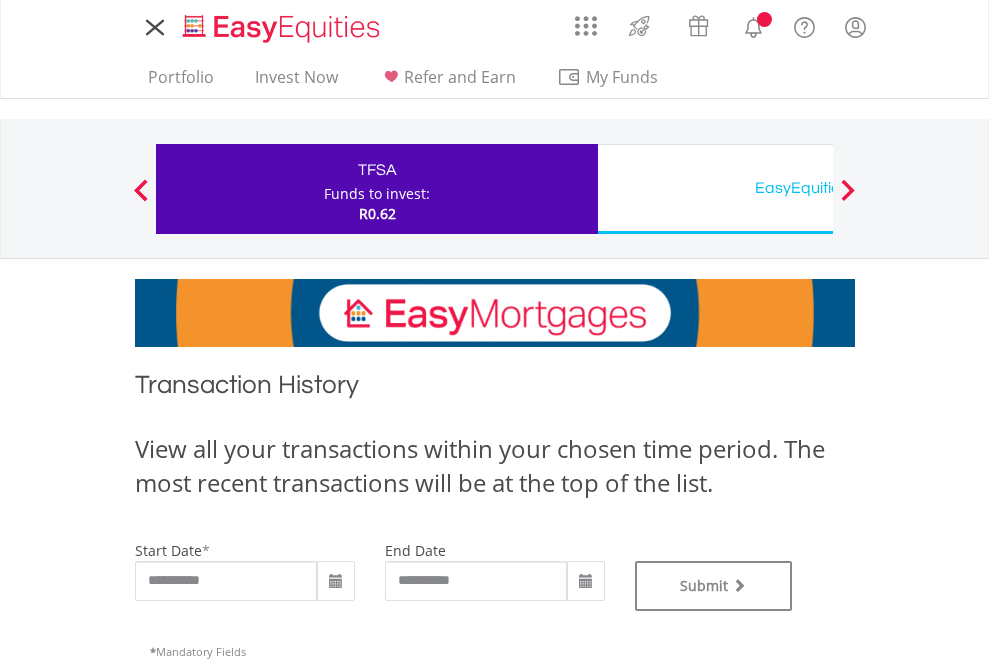 scroll, scrollTop: 0, scrollLeft: 0, axis: both 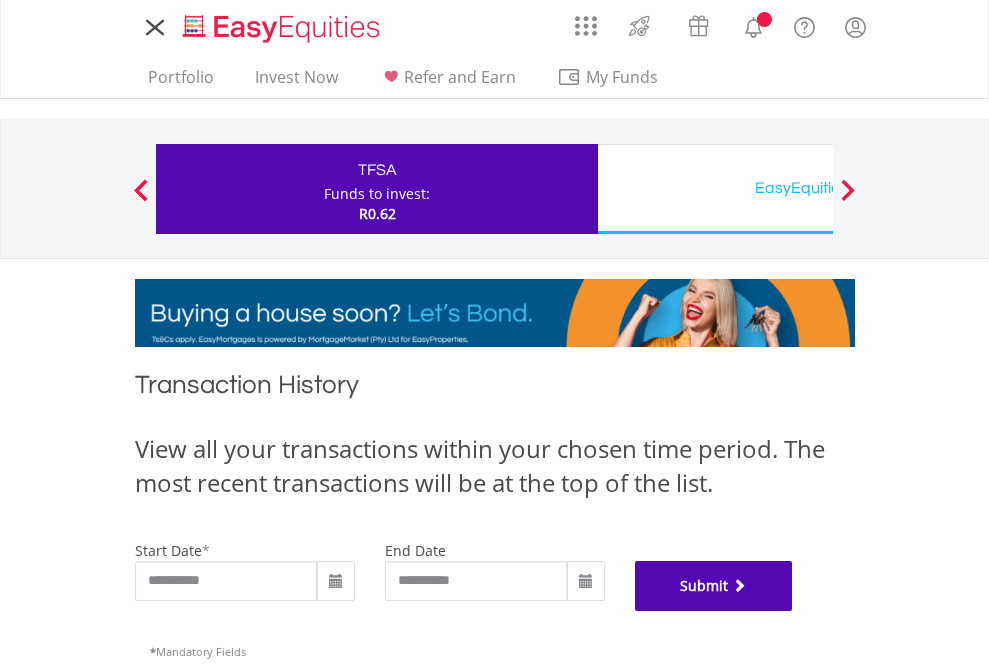 click on "Submit" at bounding box center (714, 586) 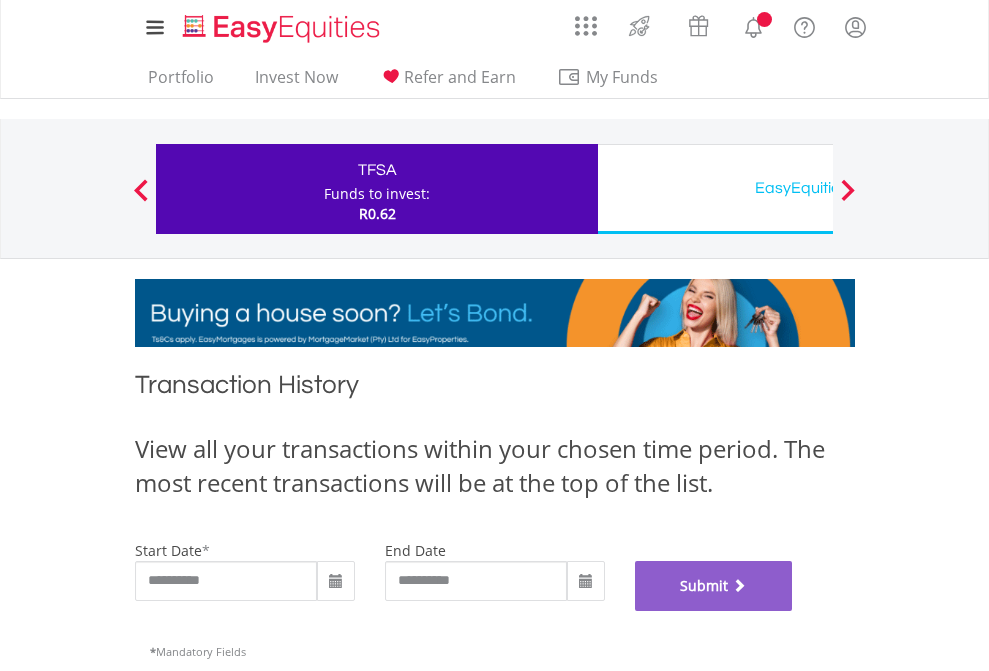 scroll, scrollTop: 811, scrollLeft: 0, axis: vertical 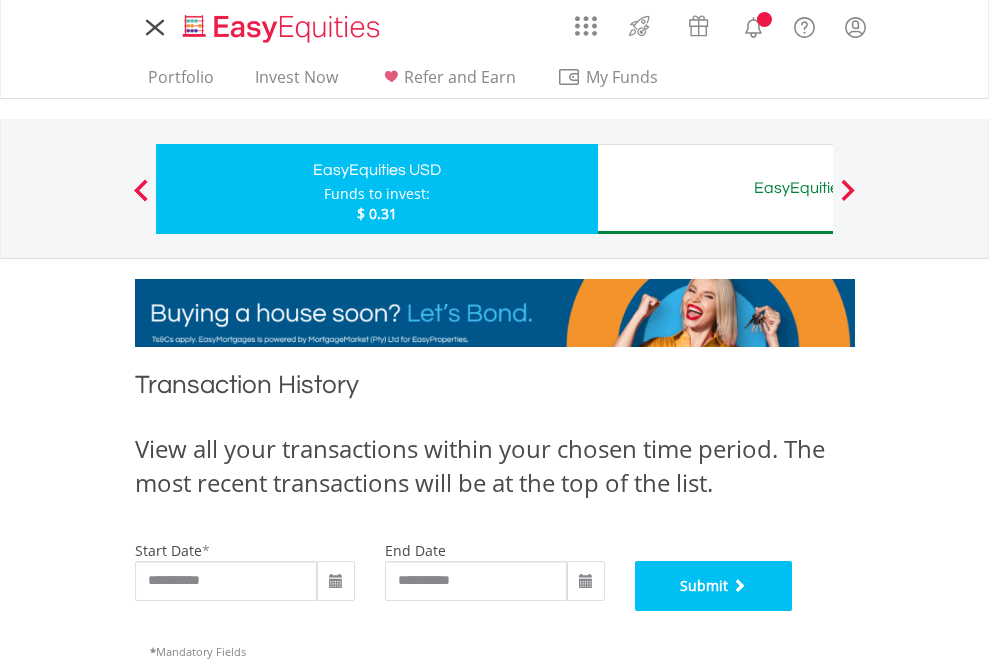 click on "Submit" at bounding box center [714, 586] 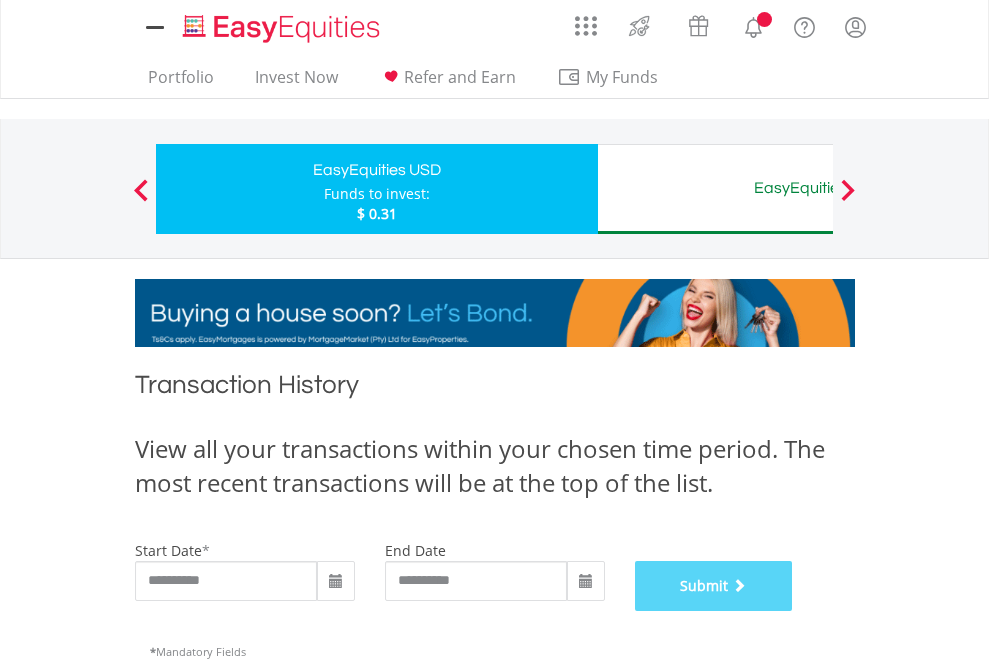 scroll, scrollTop: 811, scrollLeft: 0, axis: vertical 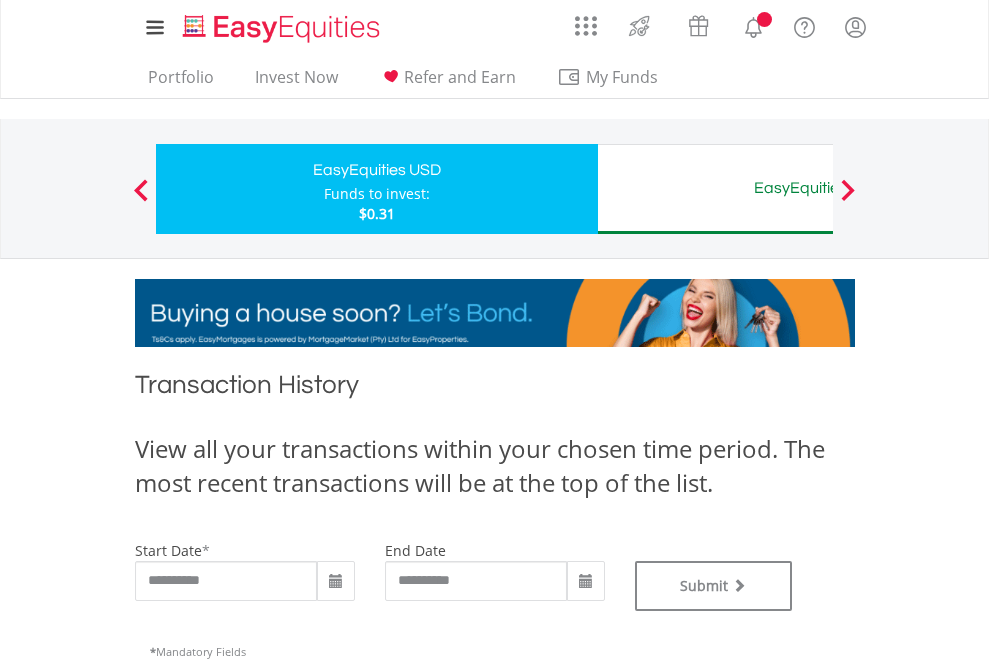 click on "EasyEquities AUD" at bounding box center [818, 188] 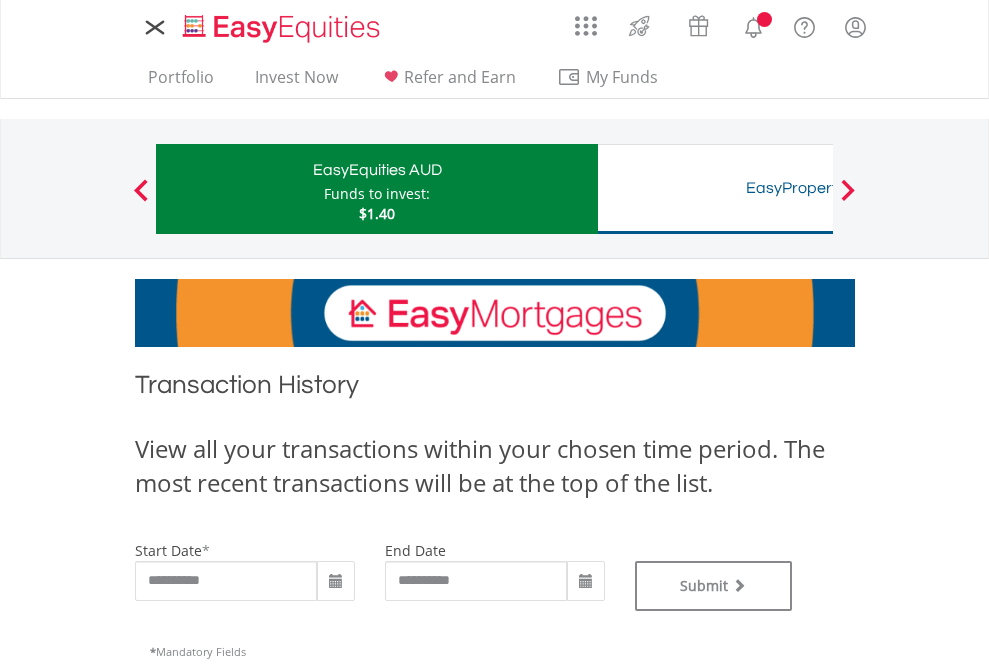 scroll, scrollTop: 0, scrollLeft: 0, axis: both 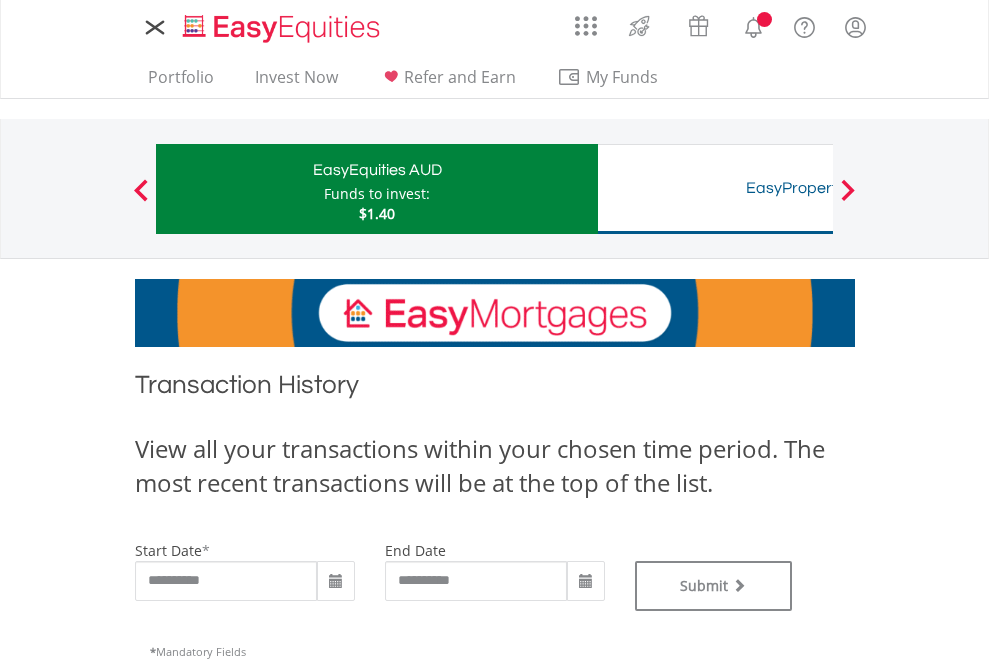 type on "**********" 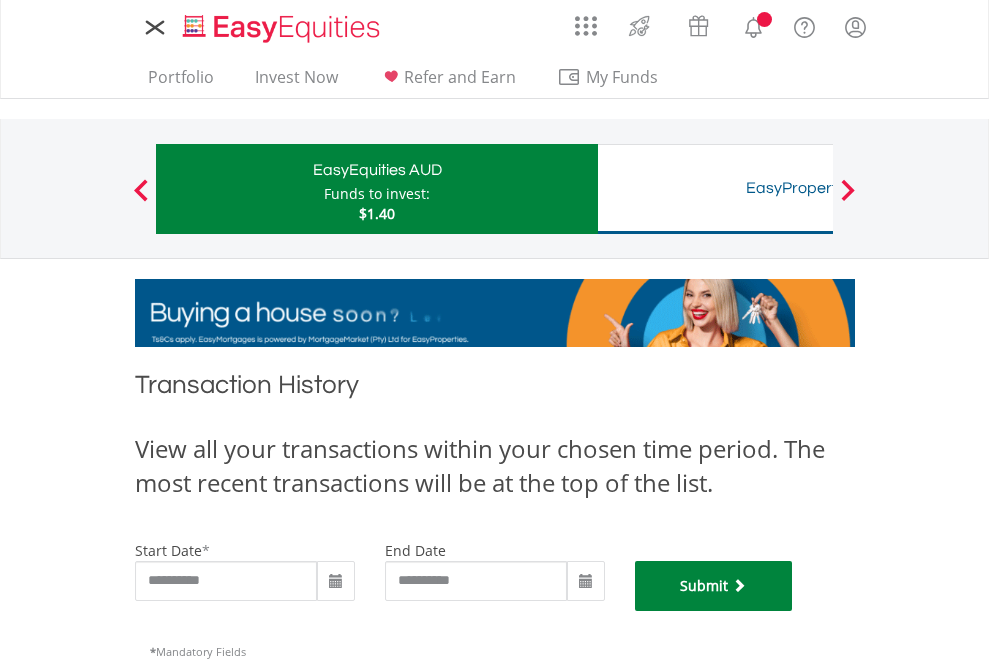 click on "Submit" at bounding box center [714, 586] 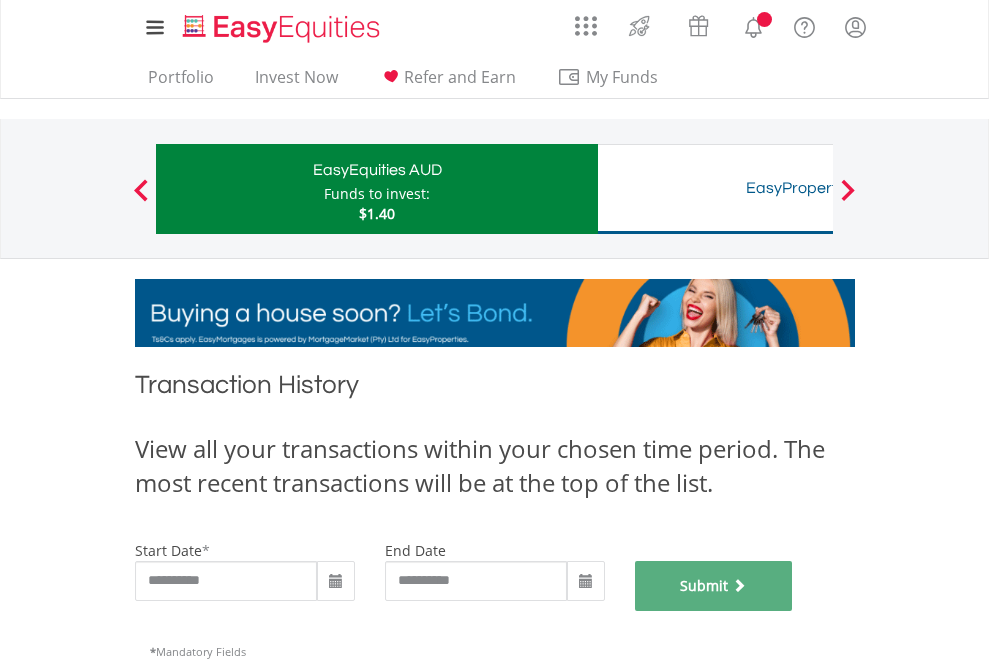 scroll, scrollTop: 811, scrollLeft: 0, axis: vertical 